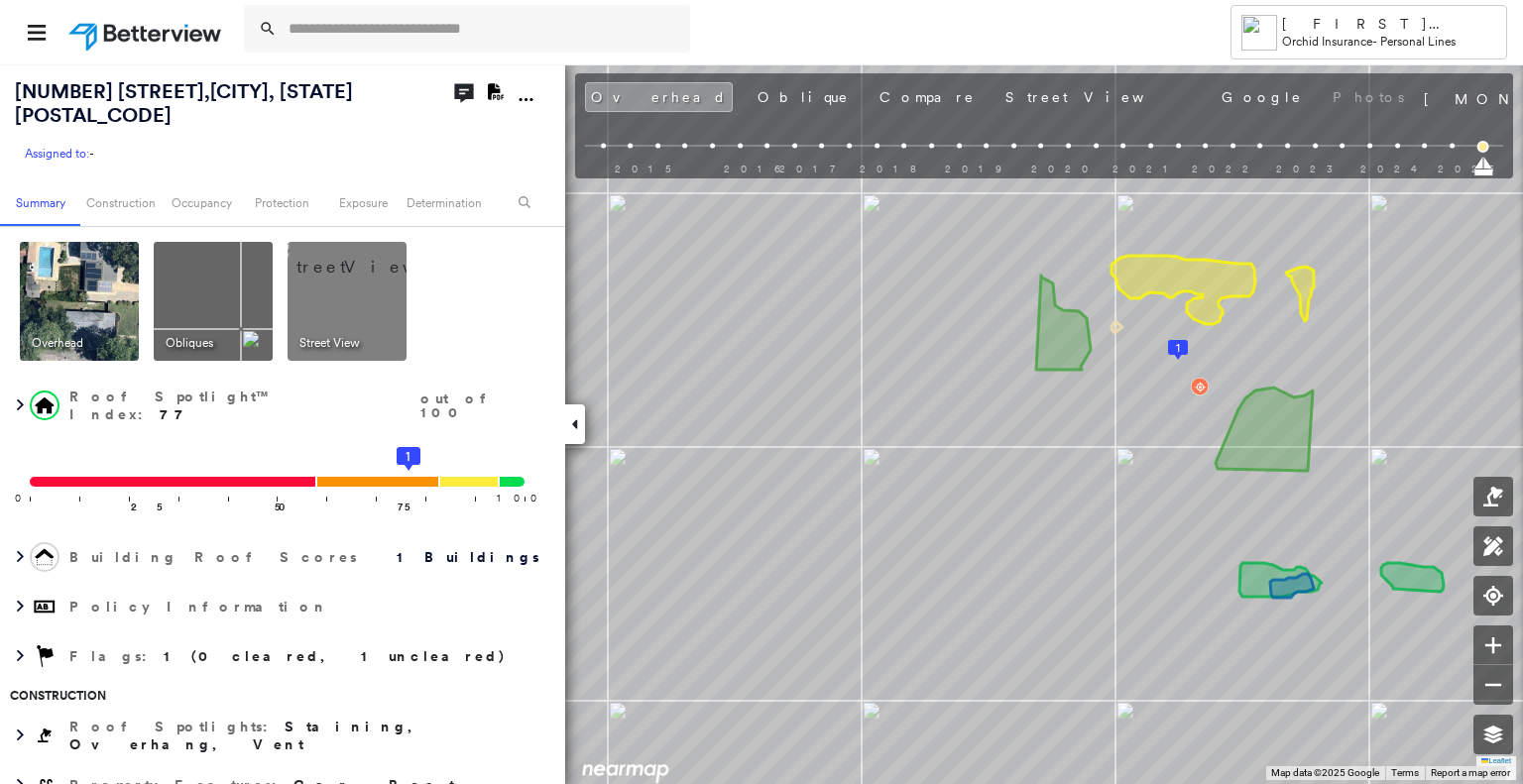 scroll, scrollTop: 0, scrollLeft: 0, axis: both 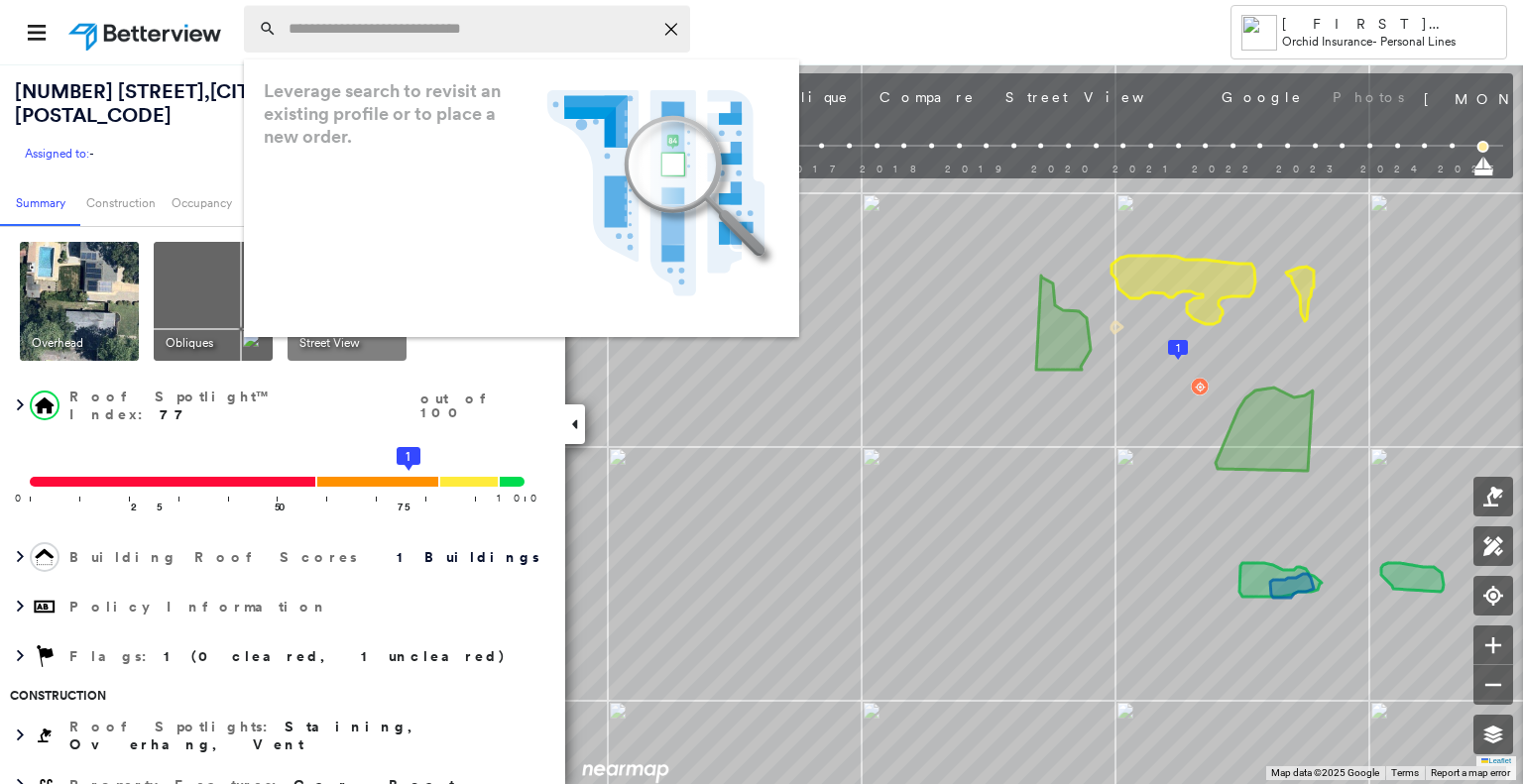 paste on "**********" 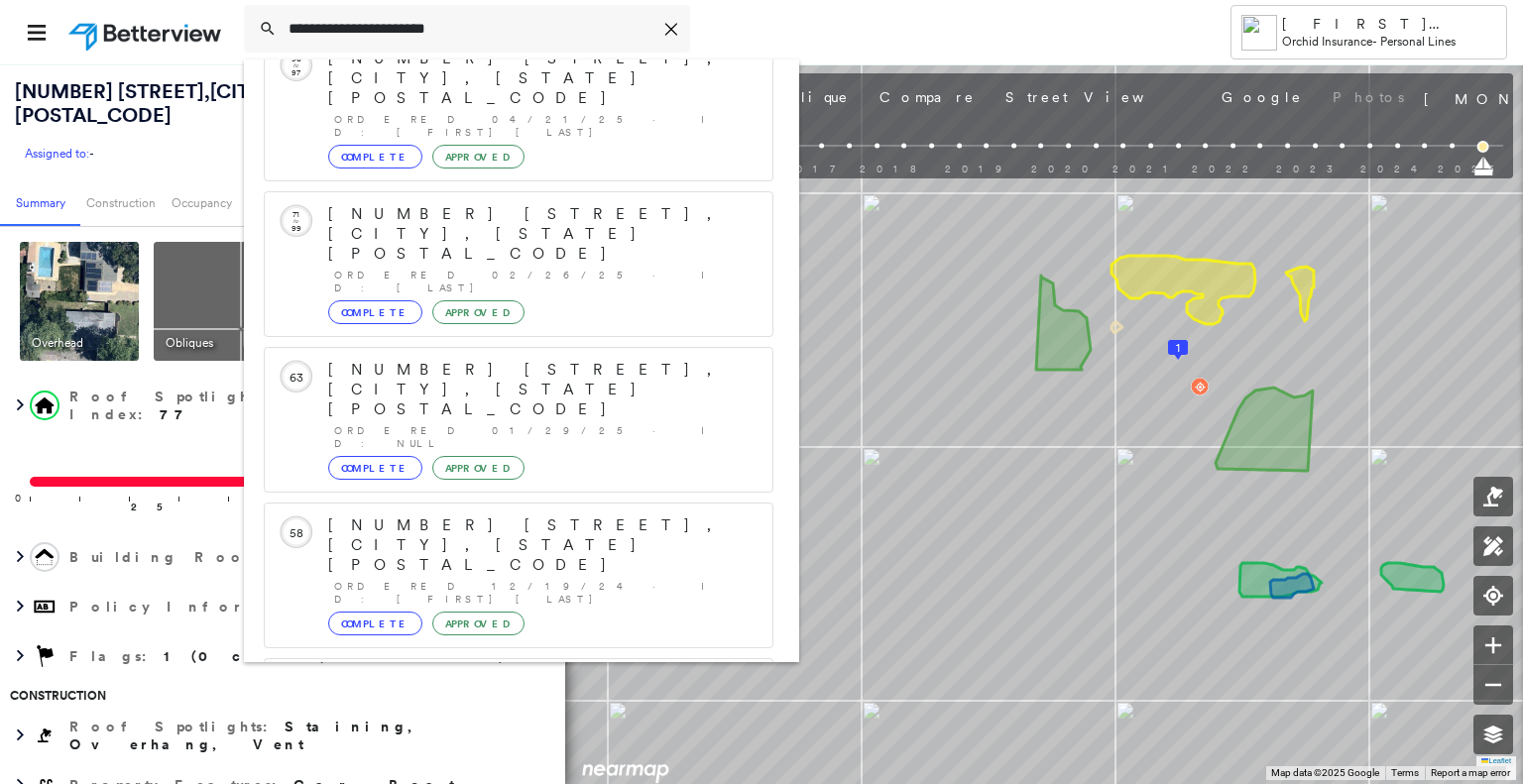 scroll, scrollTop: 250, scrollLeft: 0, axis: vertical 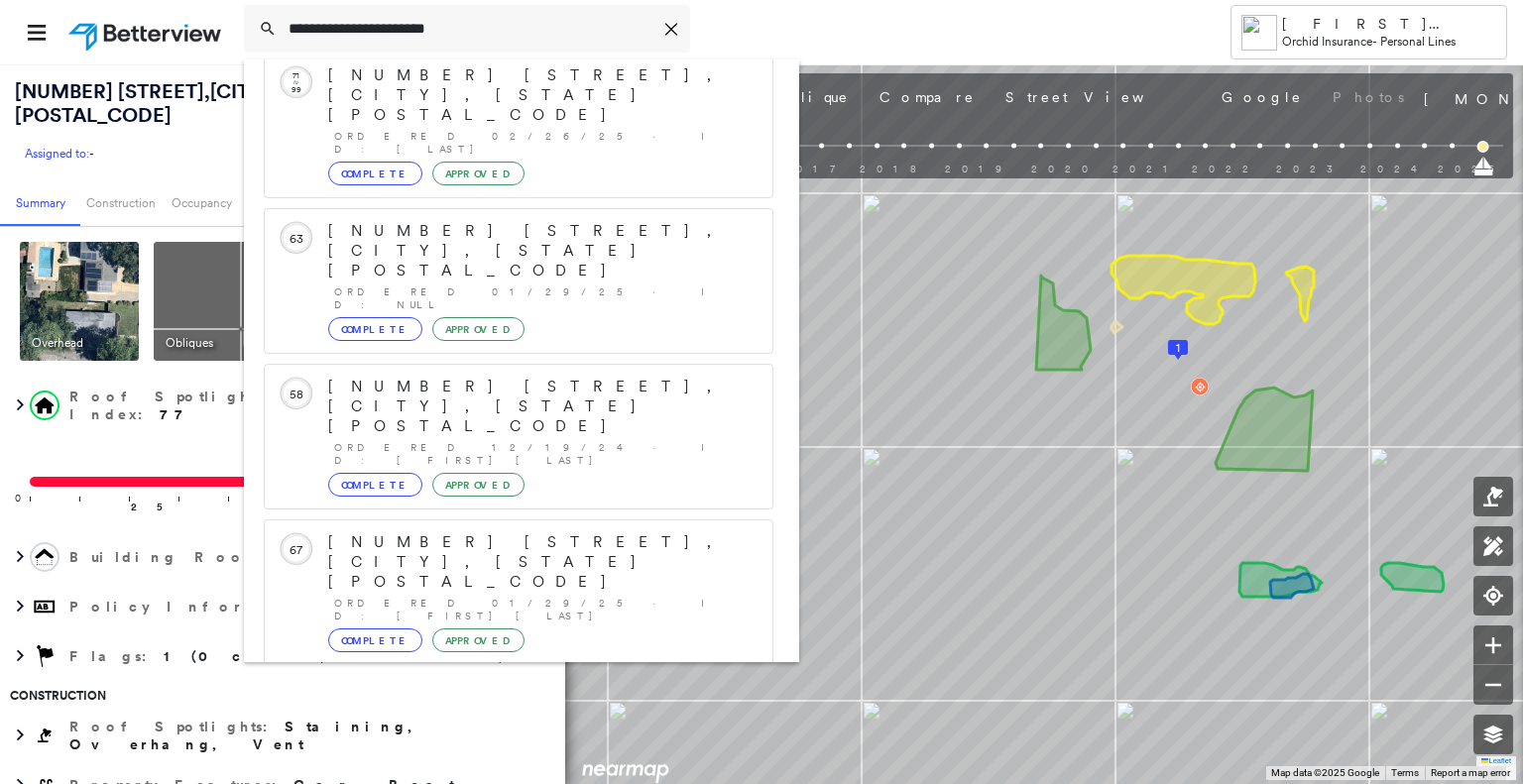 type on "**********" 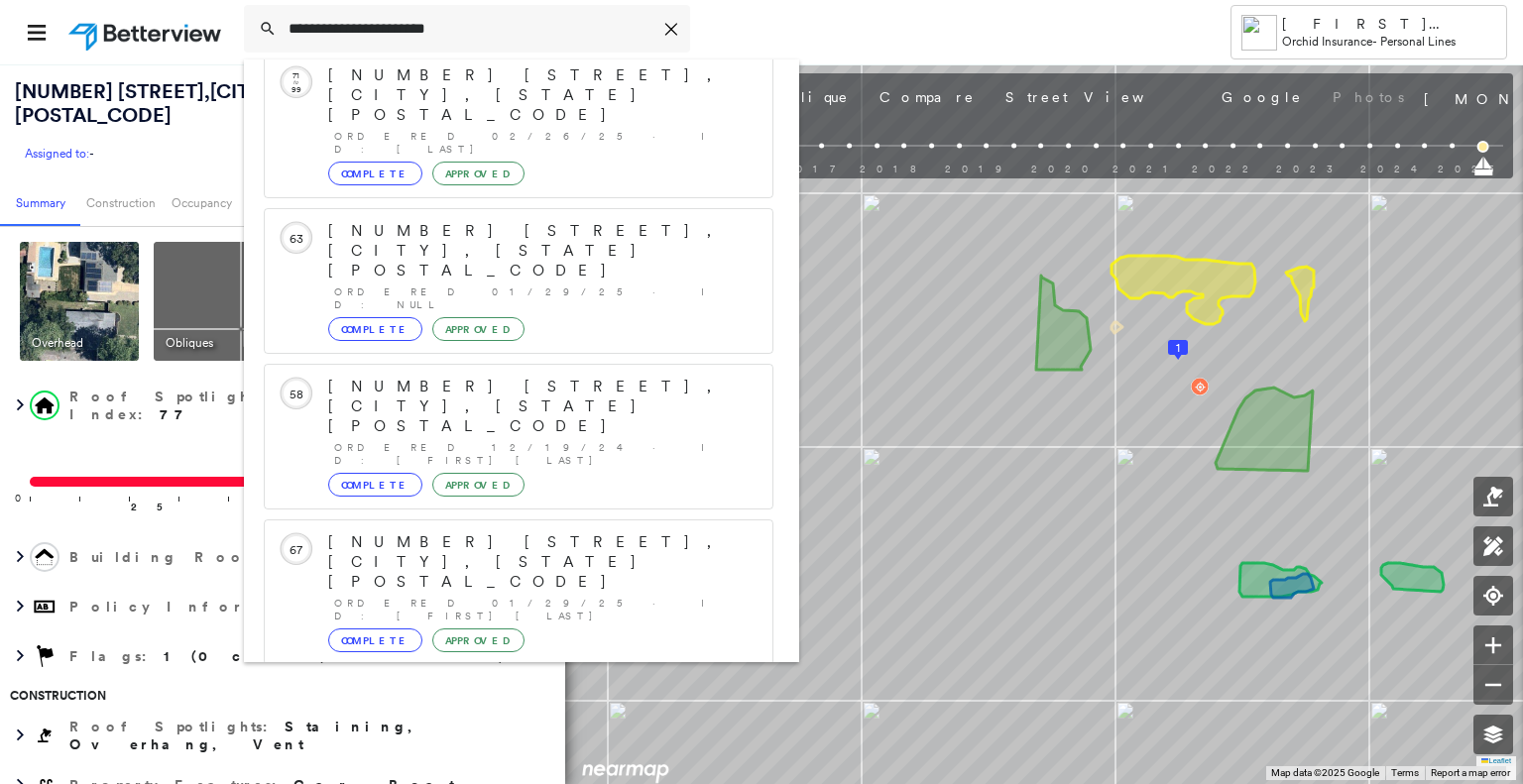 click on "[NUMBER] [STREET], [CITY], [STATE] [POSTAL_CODE]" at bounding box center [497, 851] 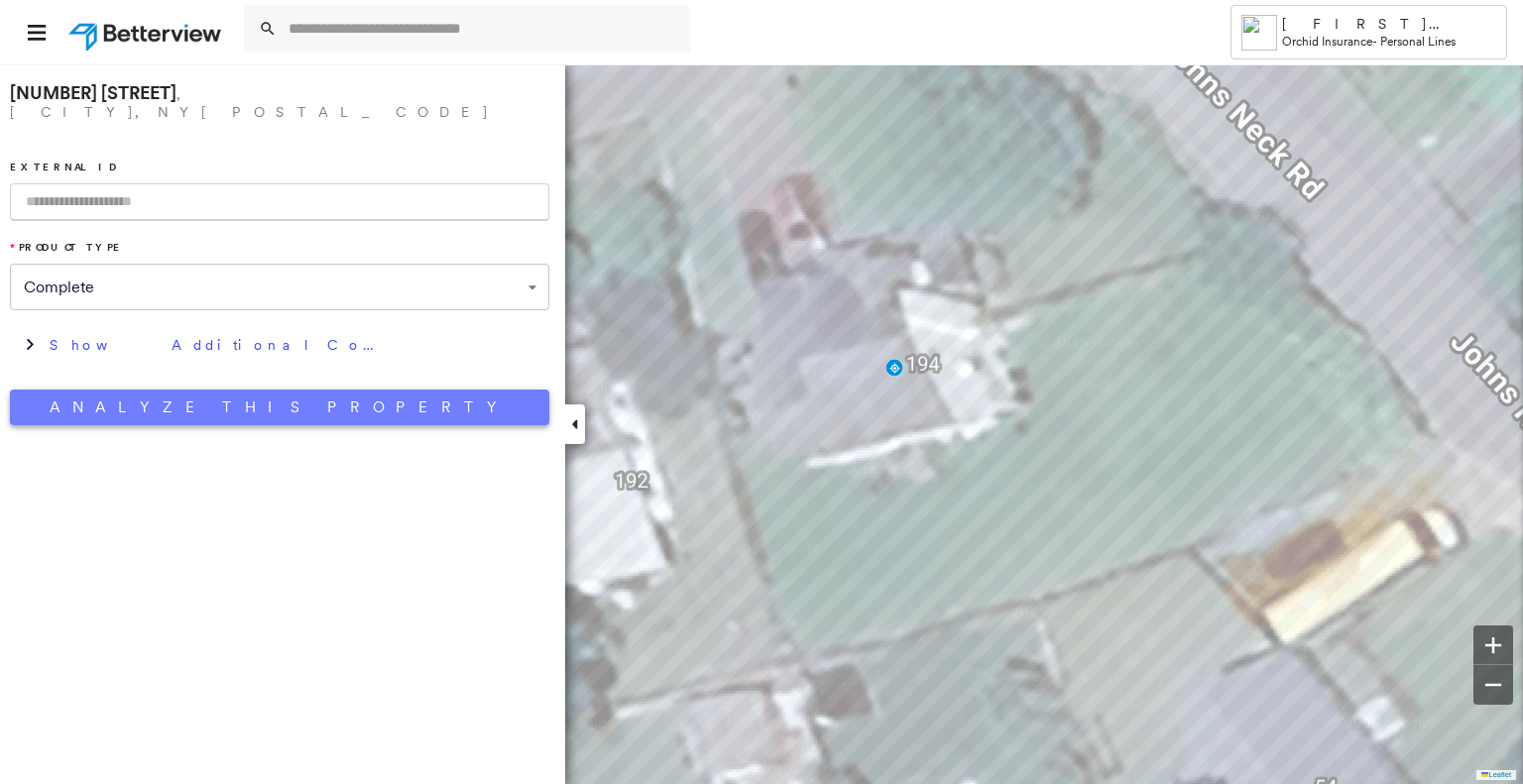 click on "Analyze This Property" at bounding box center (280, 407) 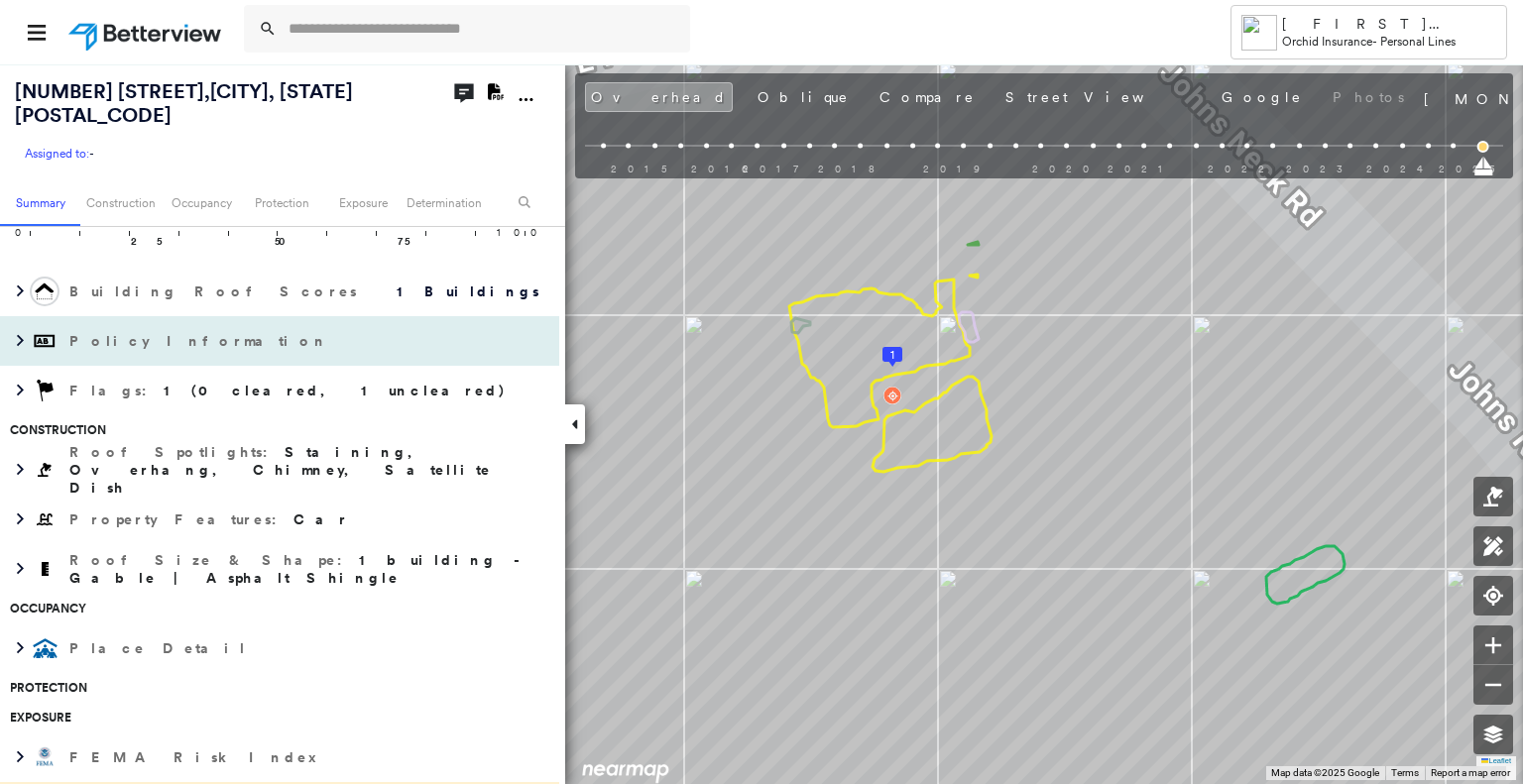 scroll, scrollTop: 297, scrollLeft: 0, axis: vertical 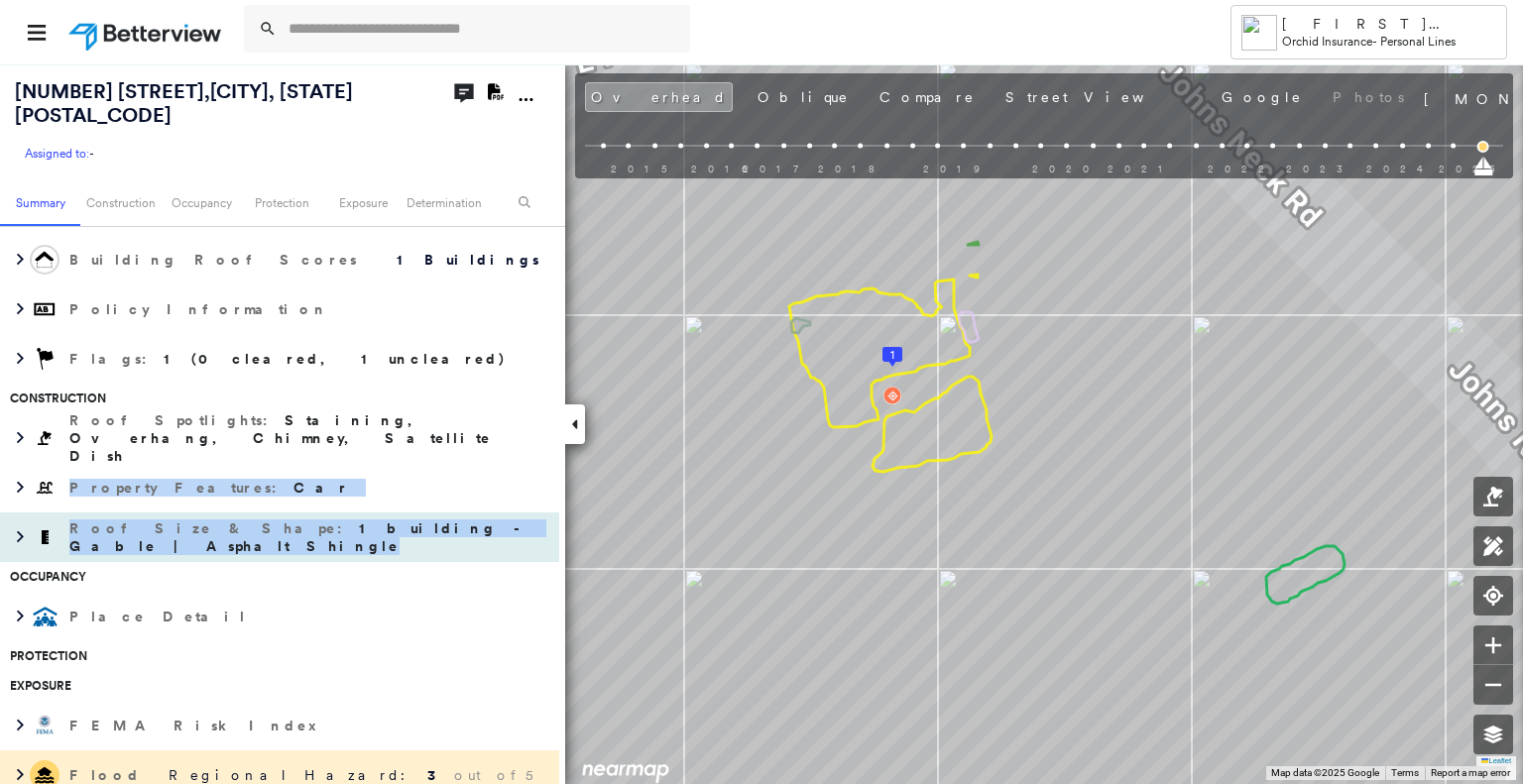 drag, startPoint x: 512, startPoint y: 431, endPoint x: 510, endPoint y: 504, distance: 73.02739 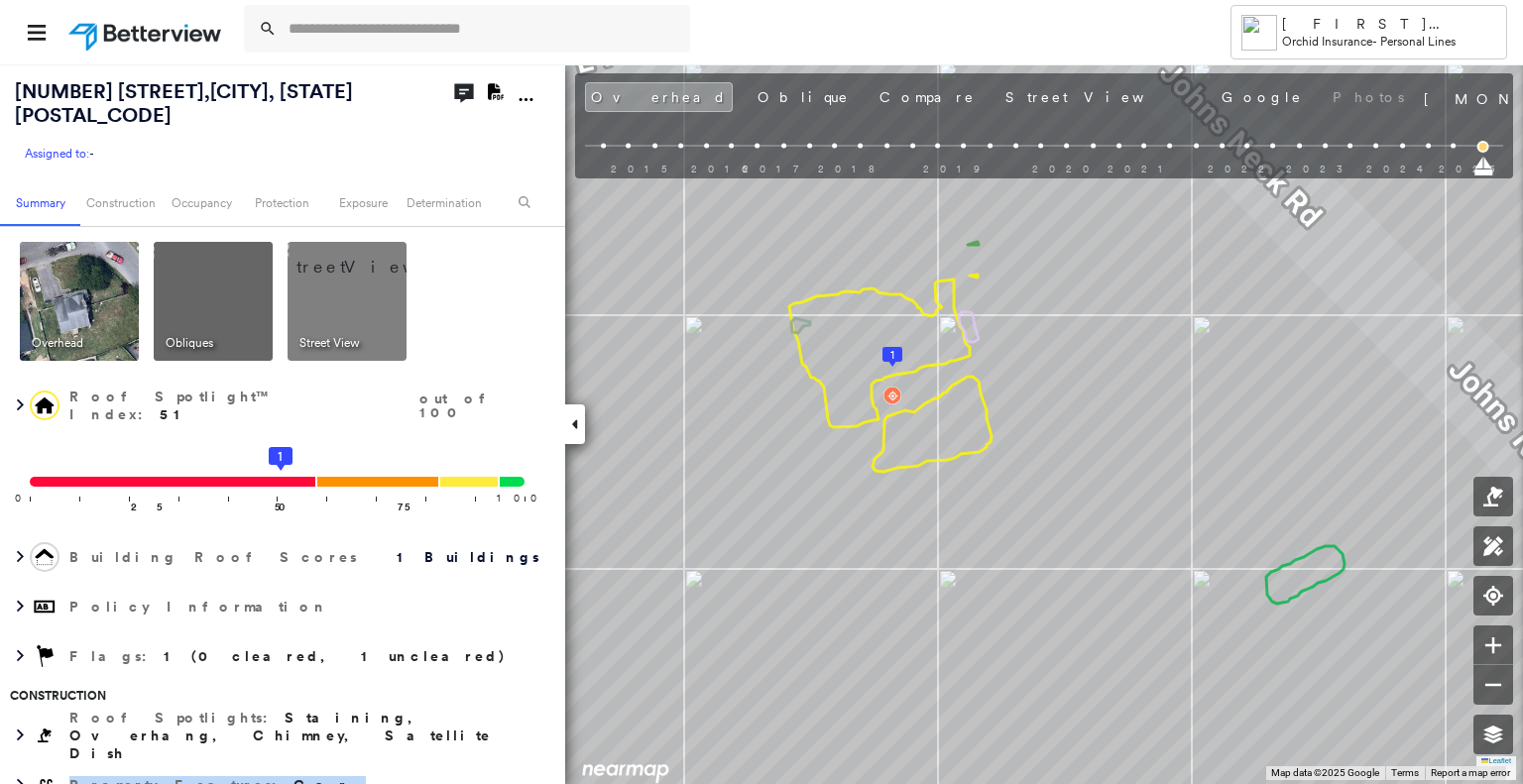 click at bounding box center [371, 257] 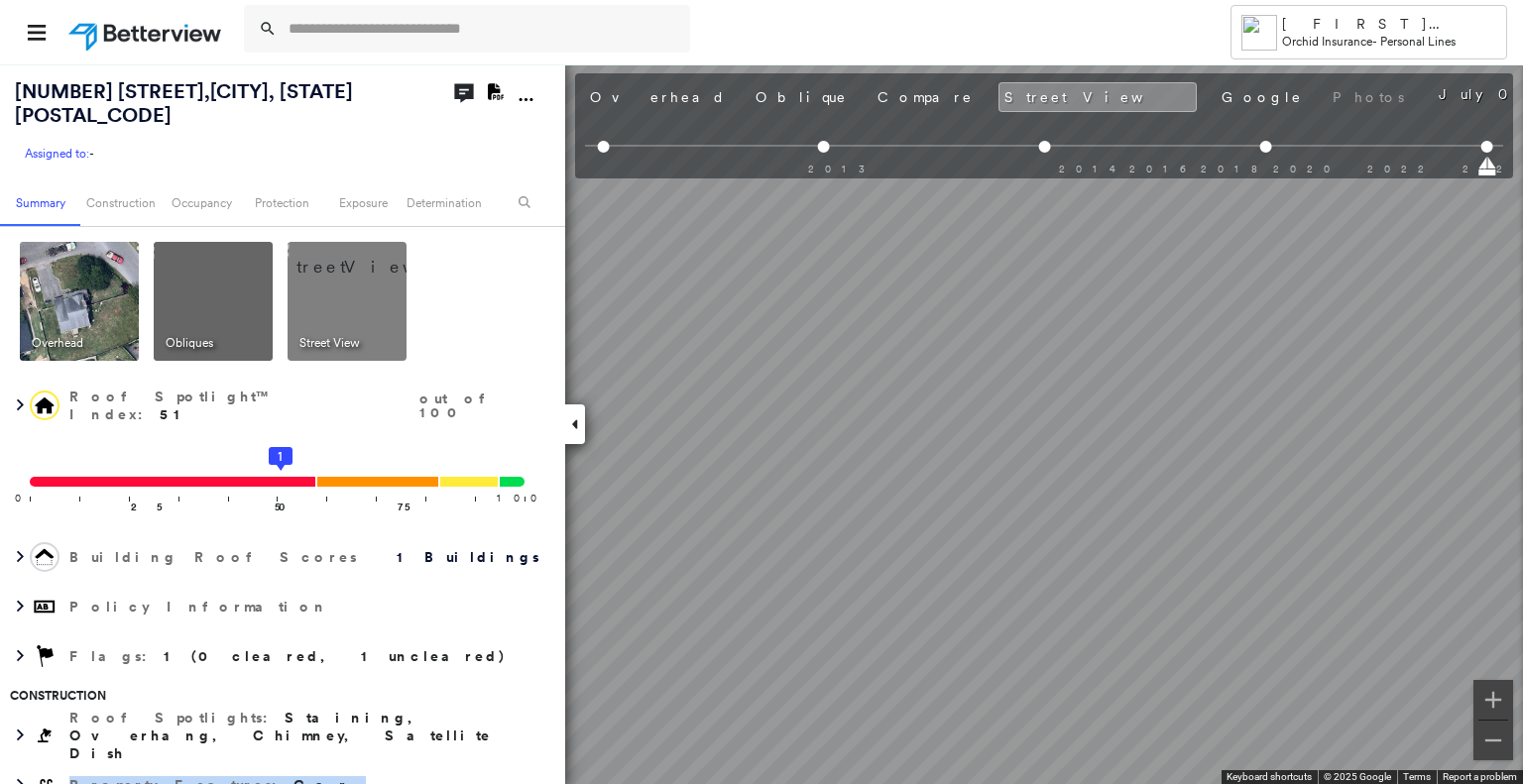 click at bounding box center (79, 301) 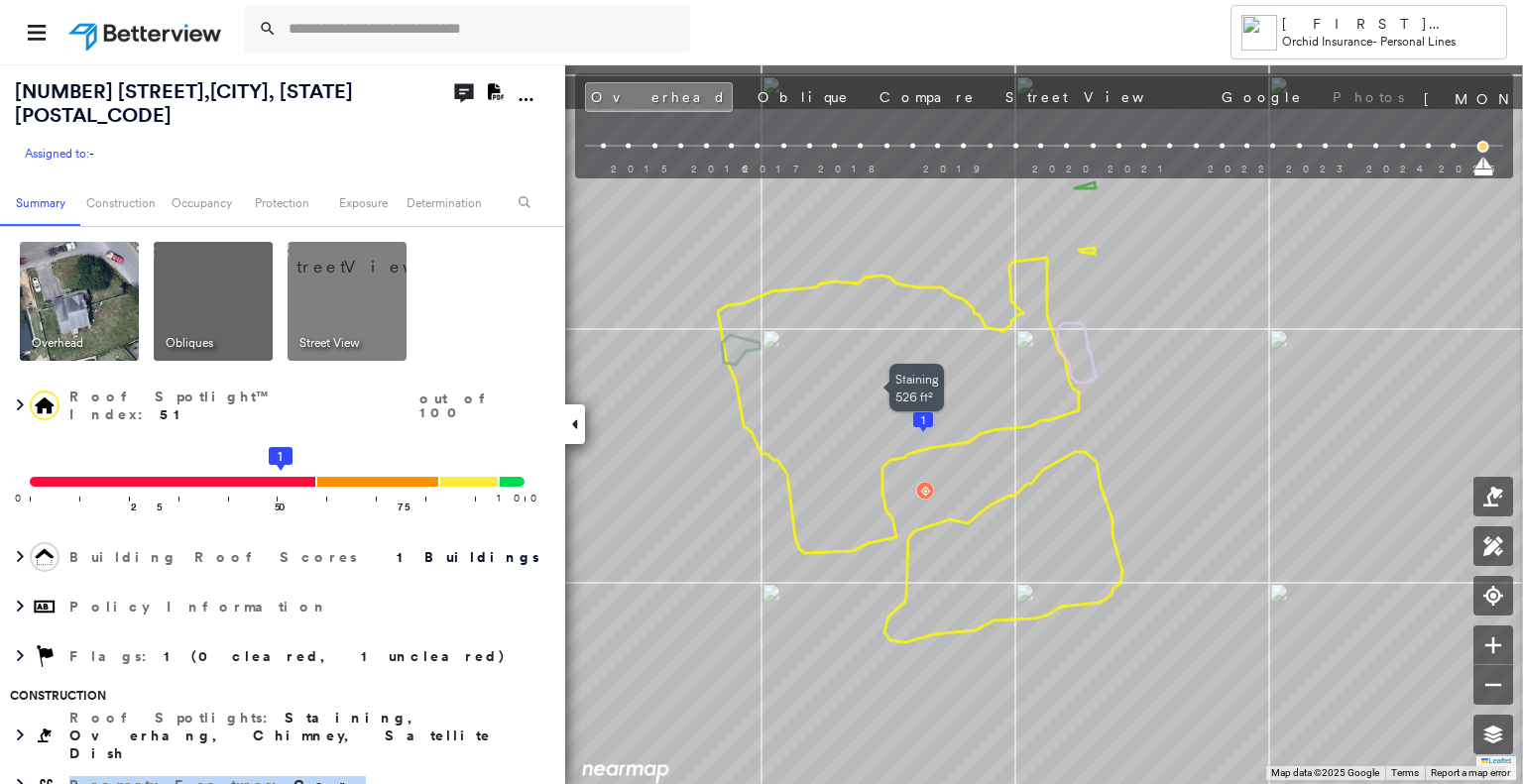drag, startPoint x: 879, startPoint y: 420, endPoint x: 893, endPoint y: 525, distance: 105.92922 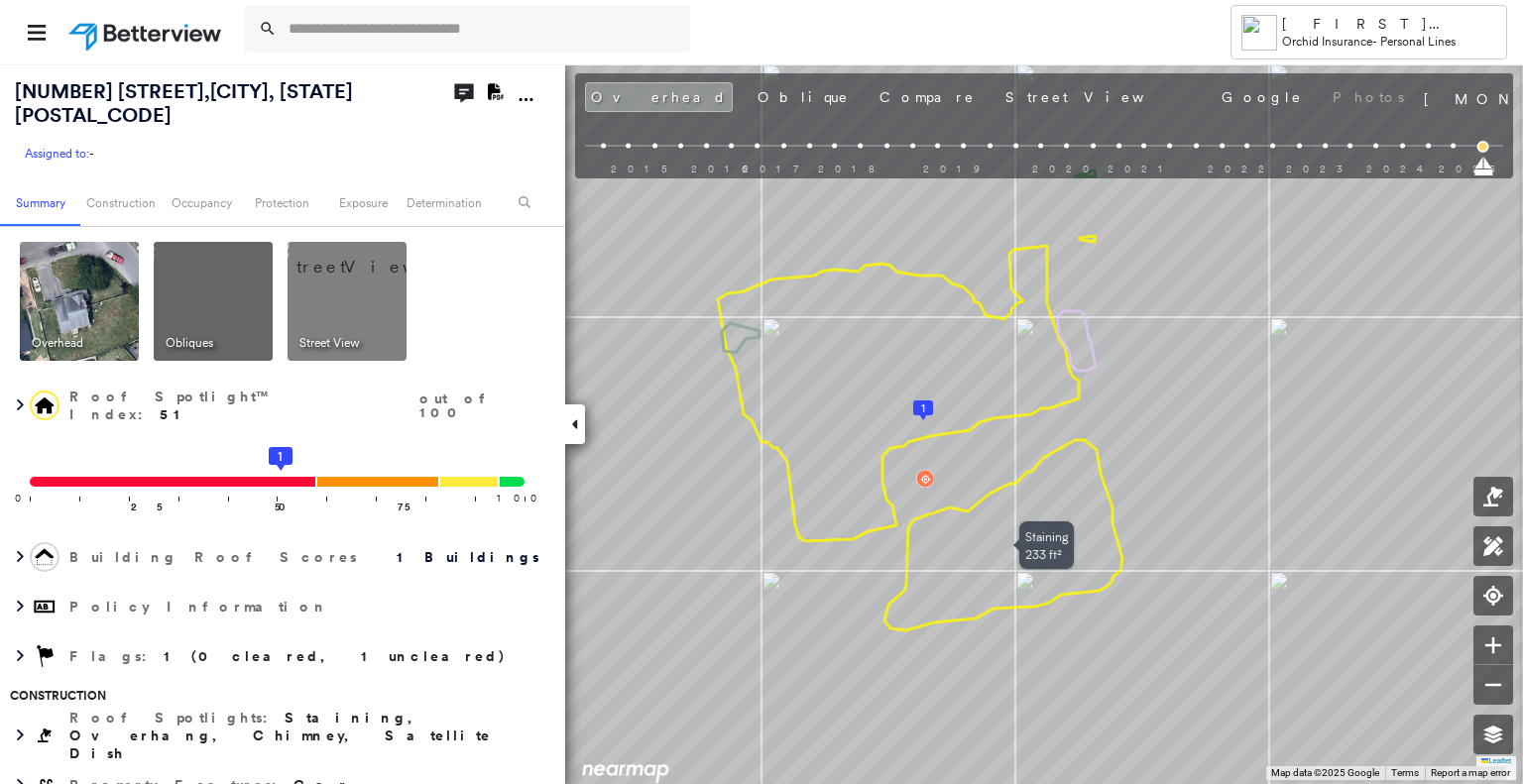 click at bounding box center (213, 301) 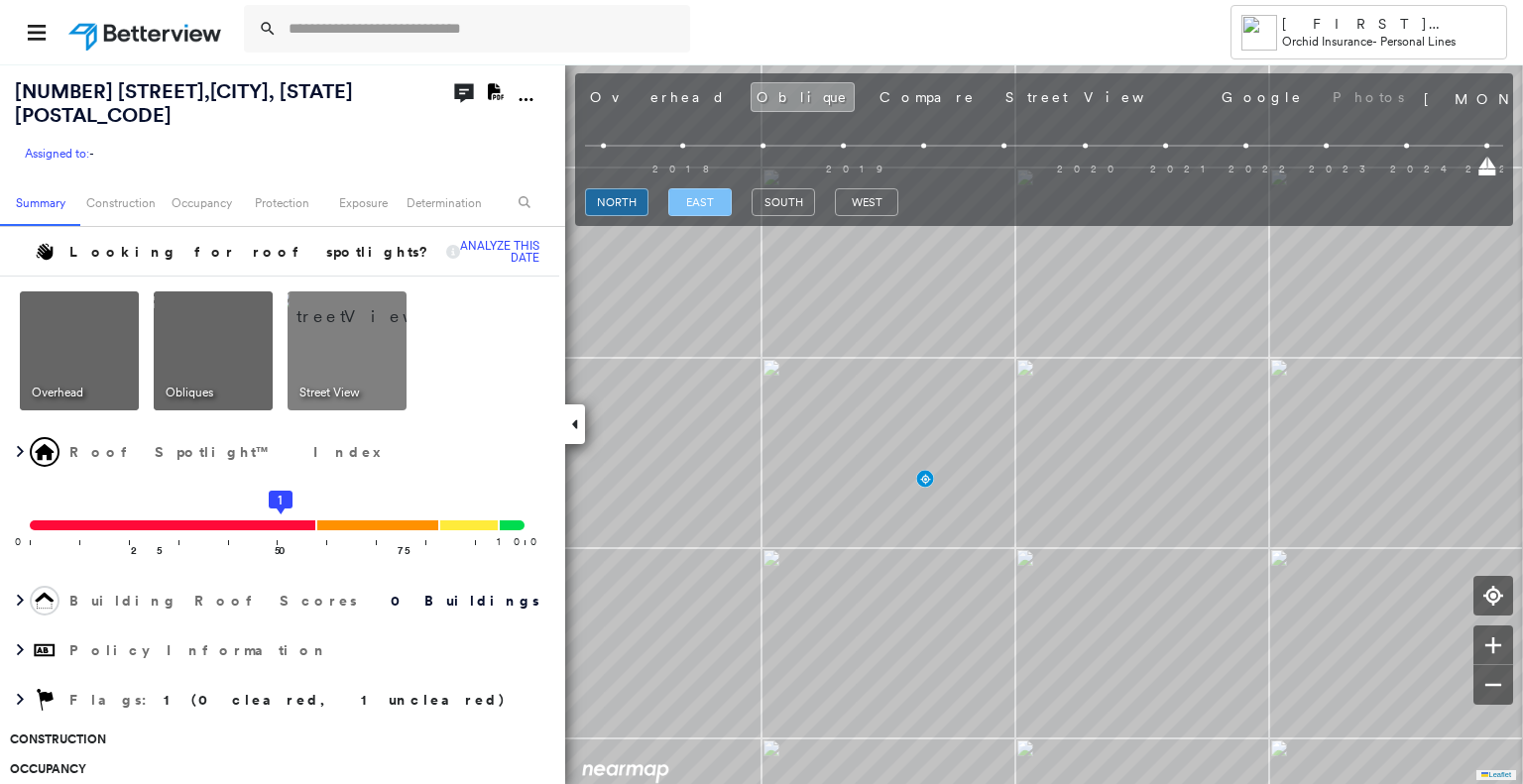 click on "east" at bounding box center [700, 202] 